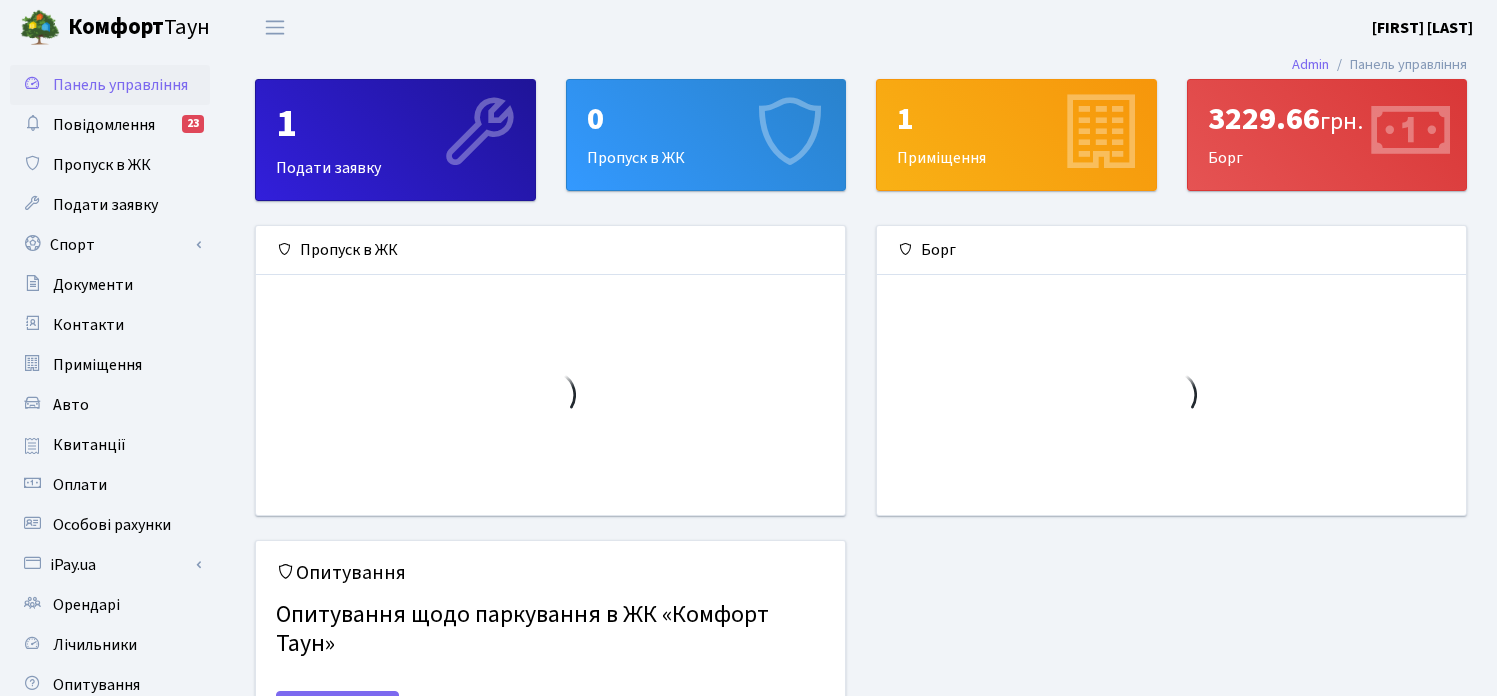 scroll, scrollTop: 0, scrollLeft: 0, axis: both 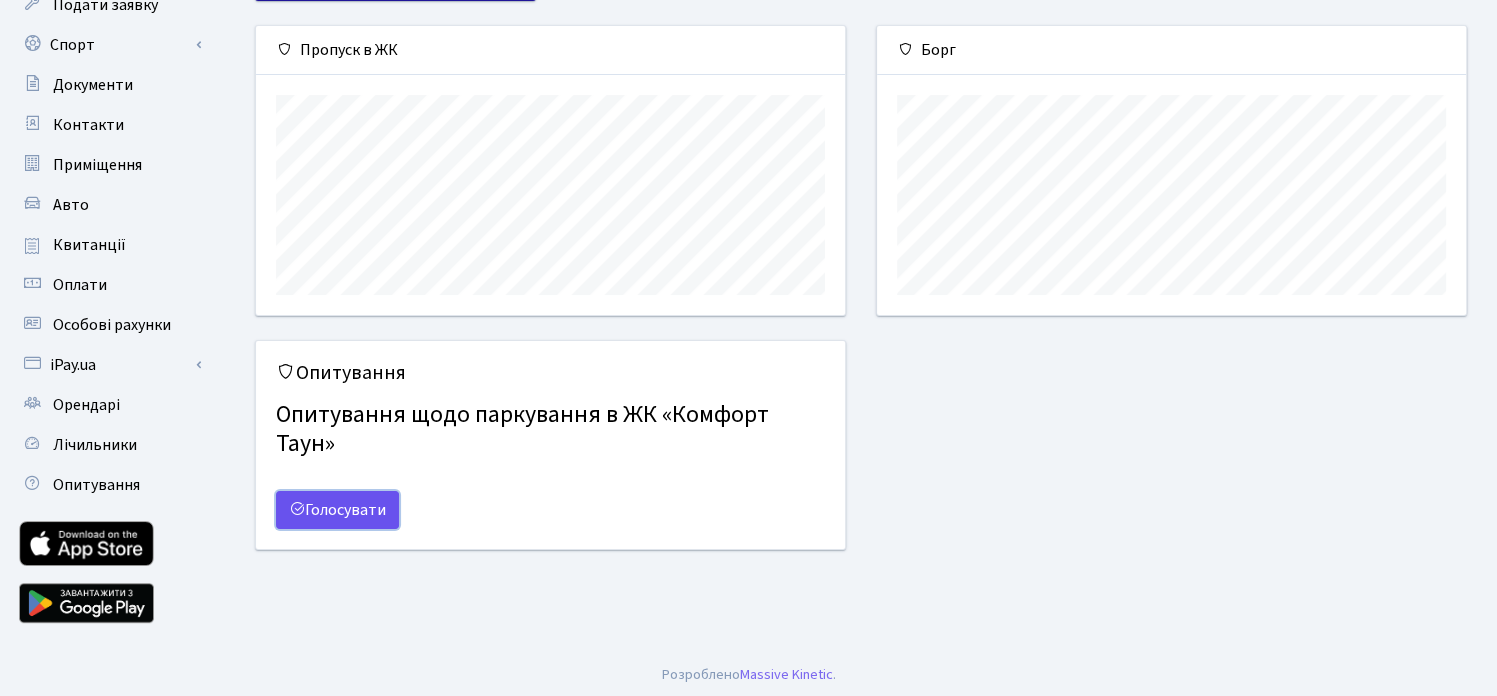 click on "Голосувати" at bounding box center [337, 510] 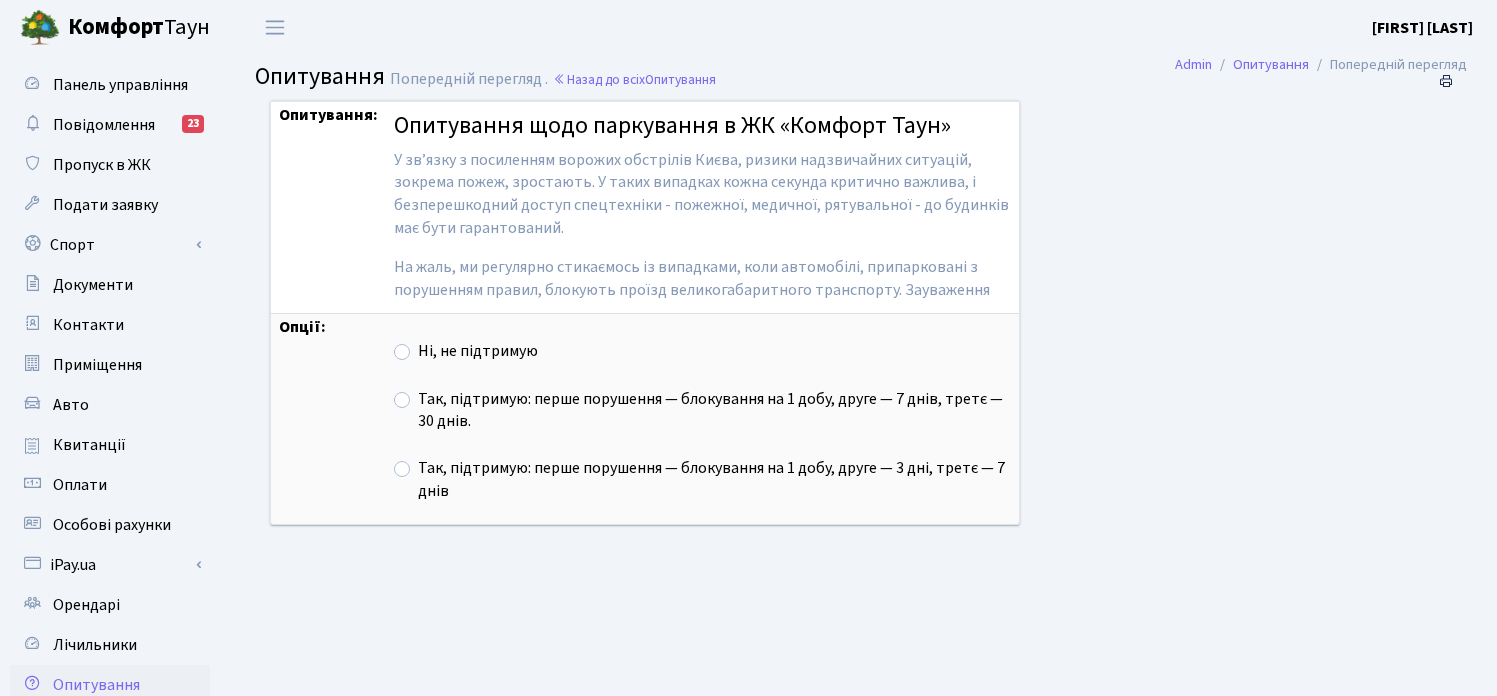 scroll, scrollTop: 0, scrollLeft: 0, axis: both 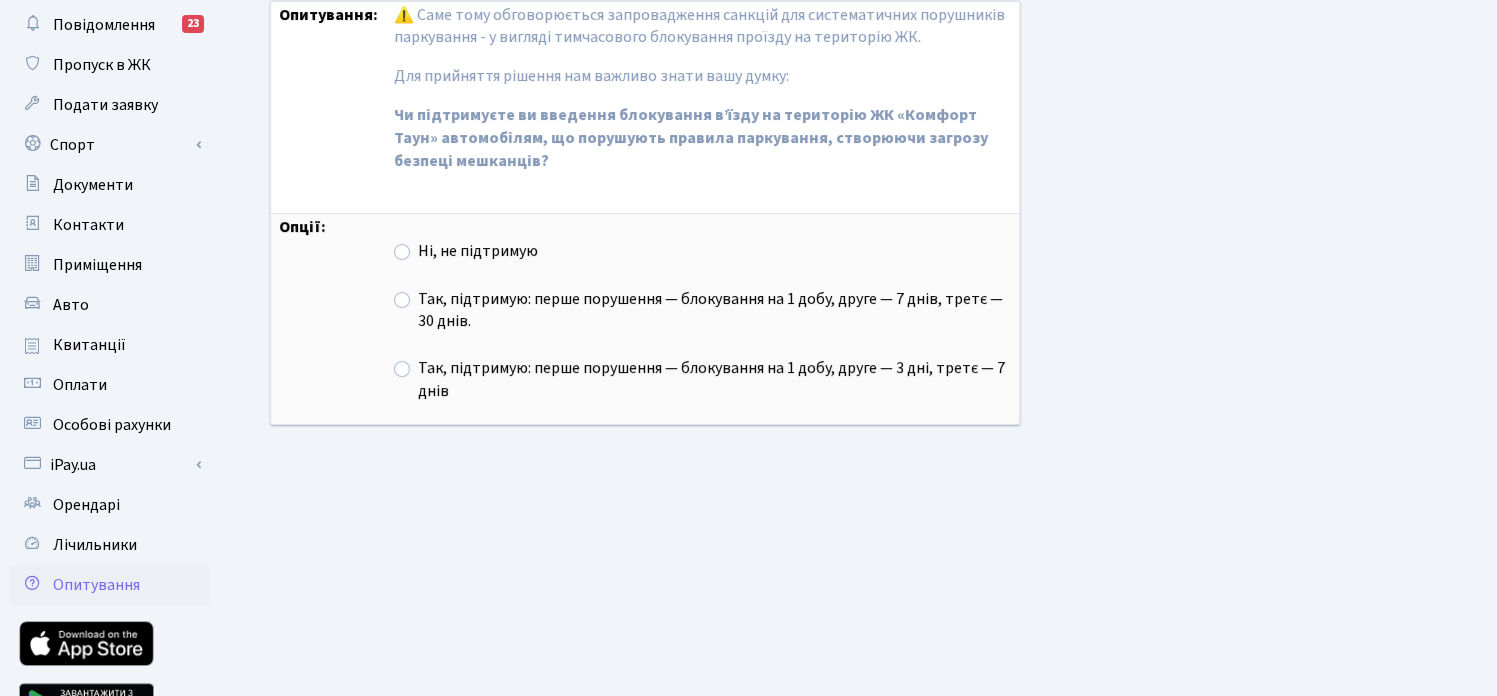 click on "Так, підтримую: перше порушення — блокування на 1 добу, друге — 7 днів, третє — 30 днів." at bounding box center (714, 311) 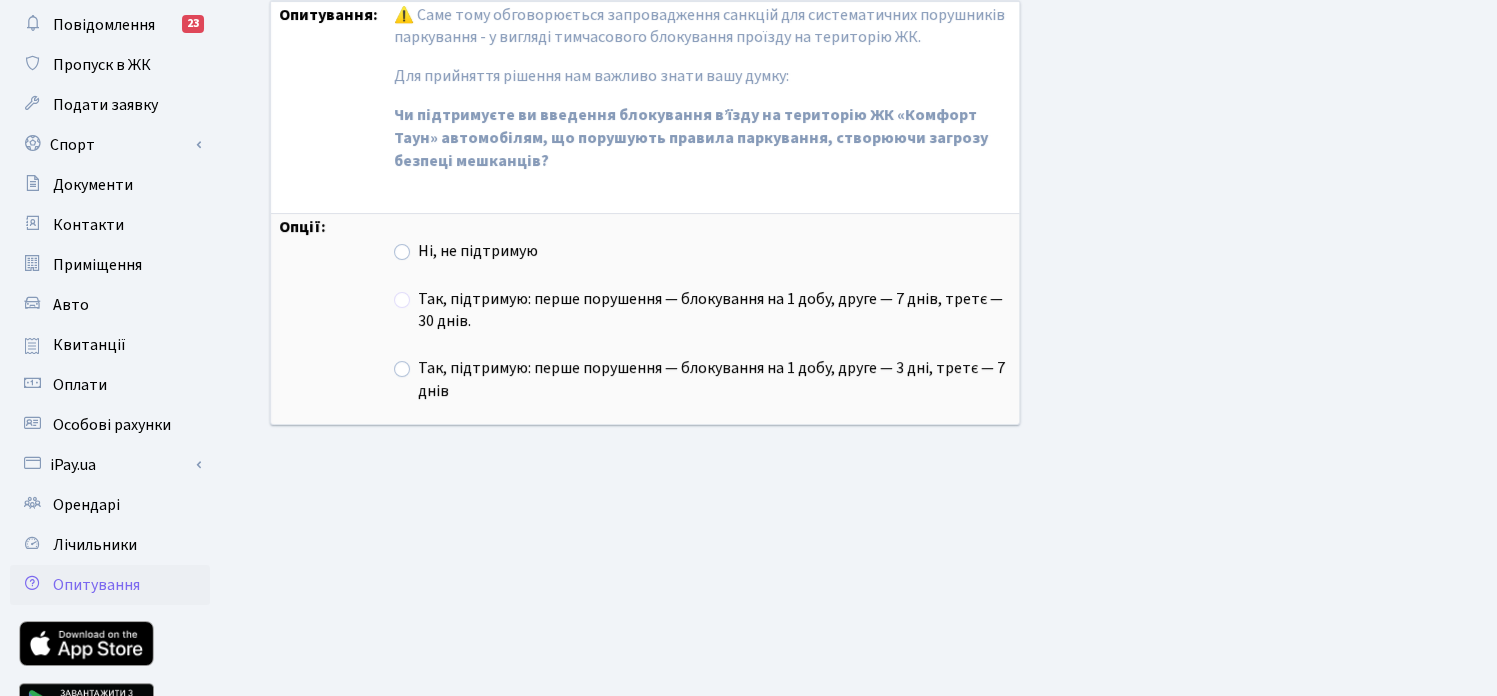 click on "Так, підтримую: перше порушення — блокування на 1 добу, друге — 7 днів, третє — 30 днів." at bounding box center [424, 294] 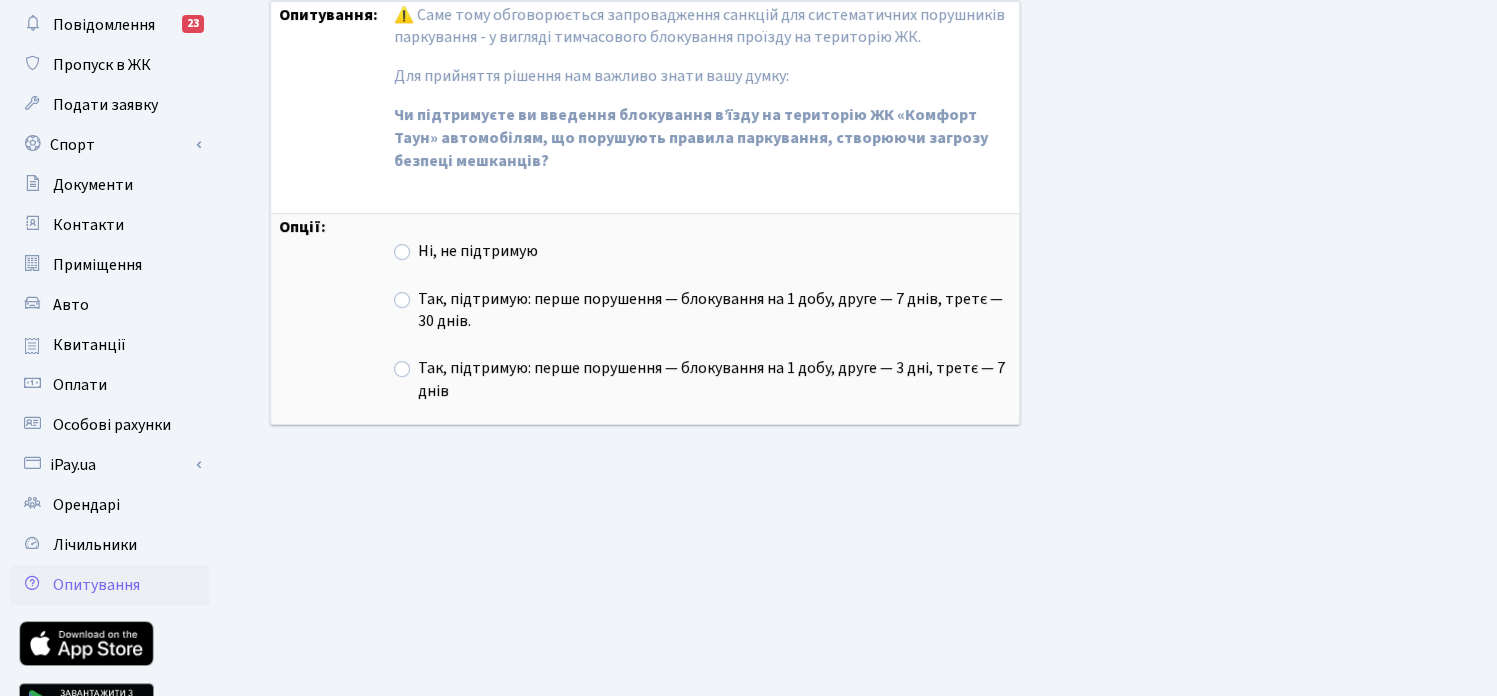 radio on "true" 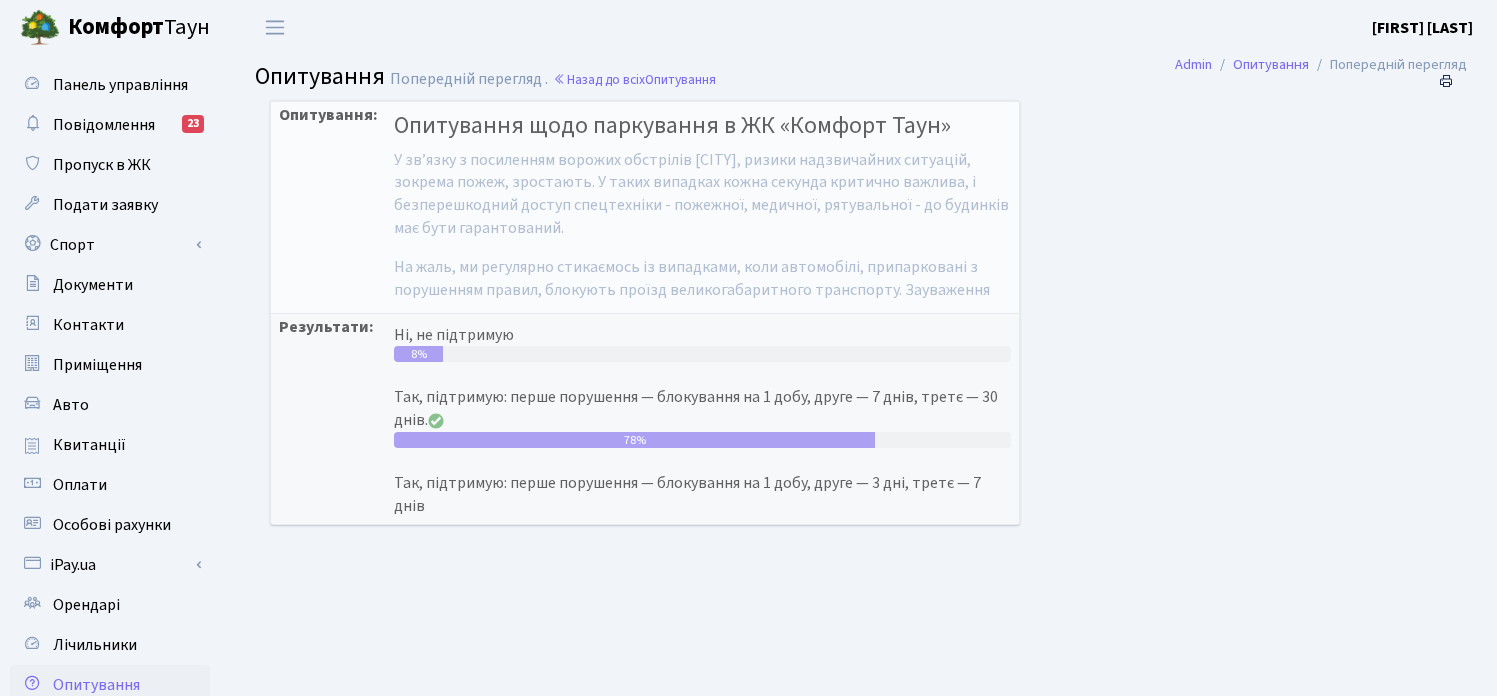 scroll, scrollTop: 100, scrollLeft: 0, axis: vertical 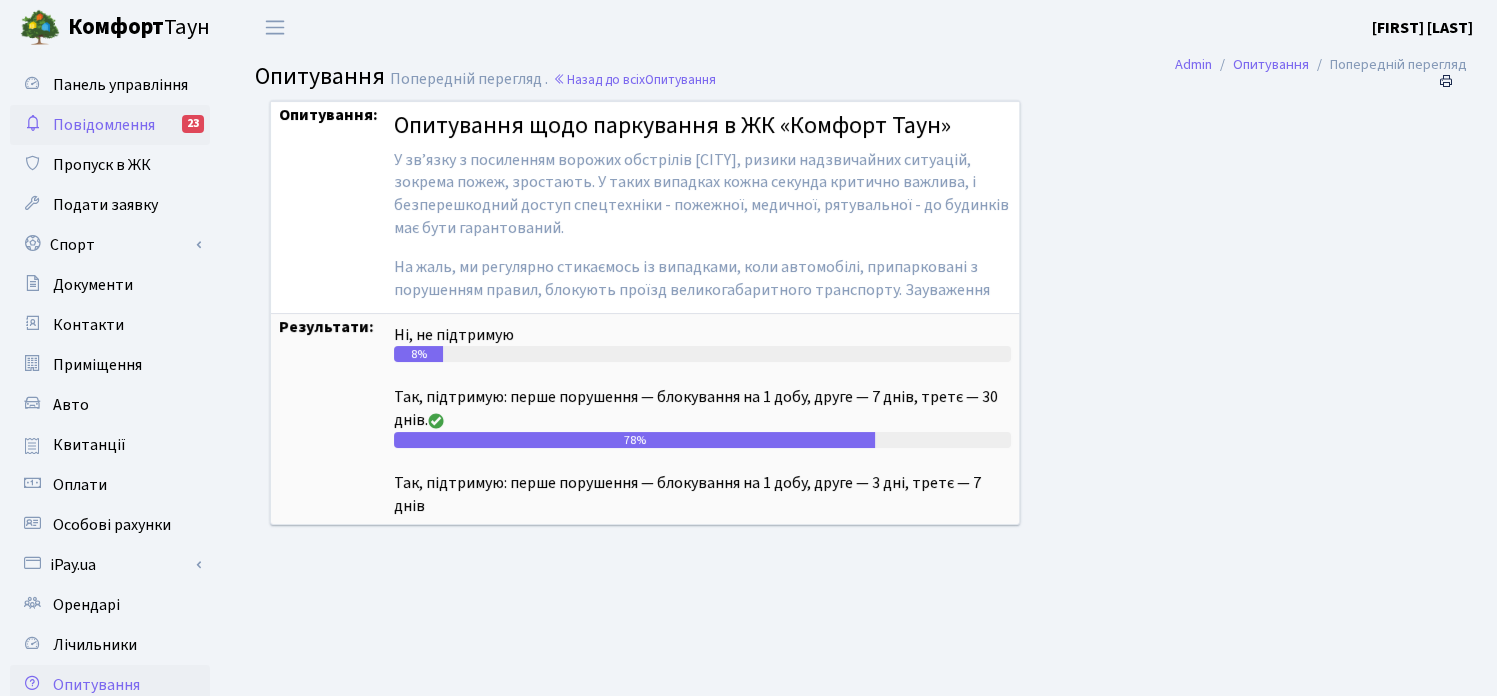 click on "Повідомлення" at bounding box center (104, 125) 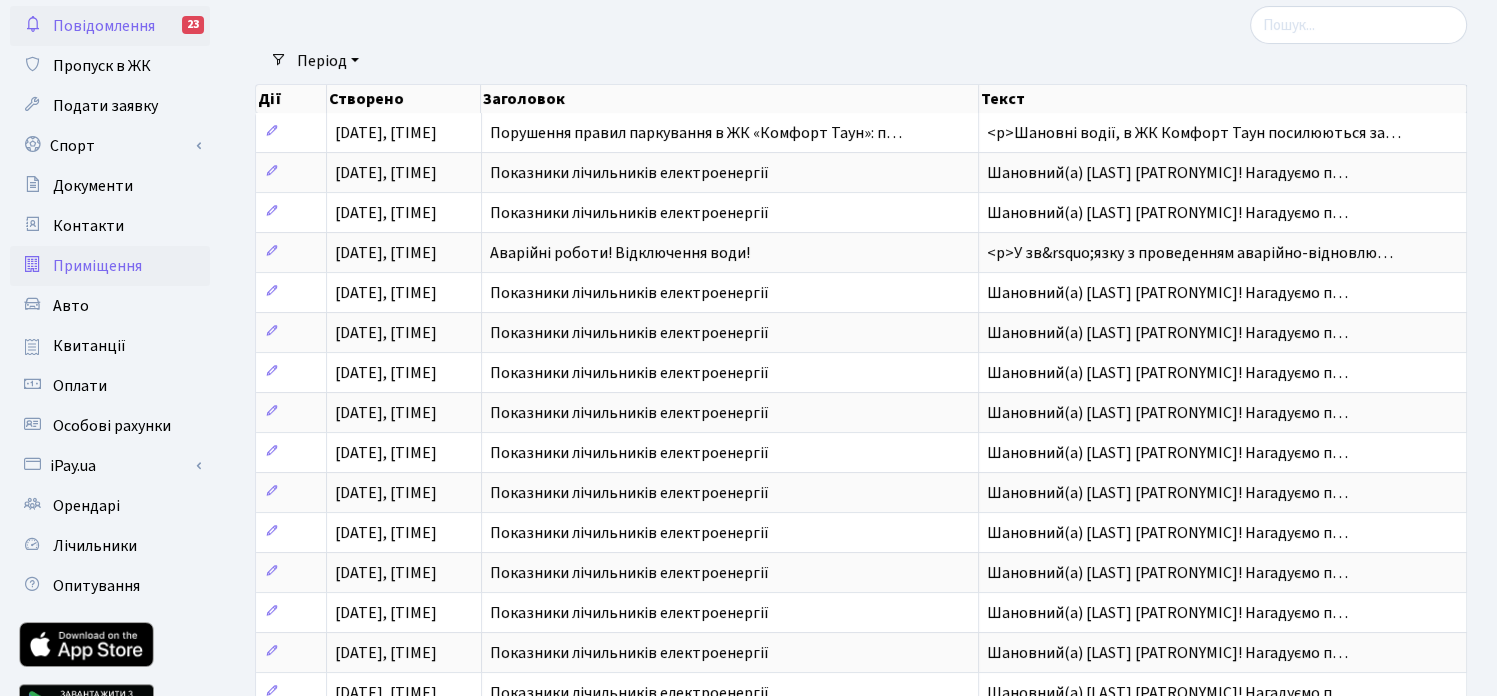 scroll, scrollTop: 100, scrollLeft: 0, axis: vertical 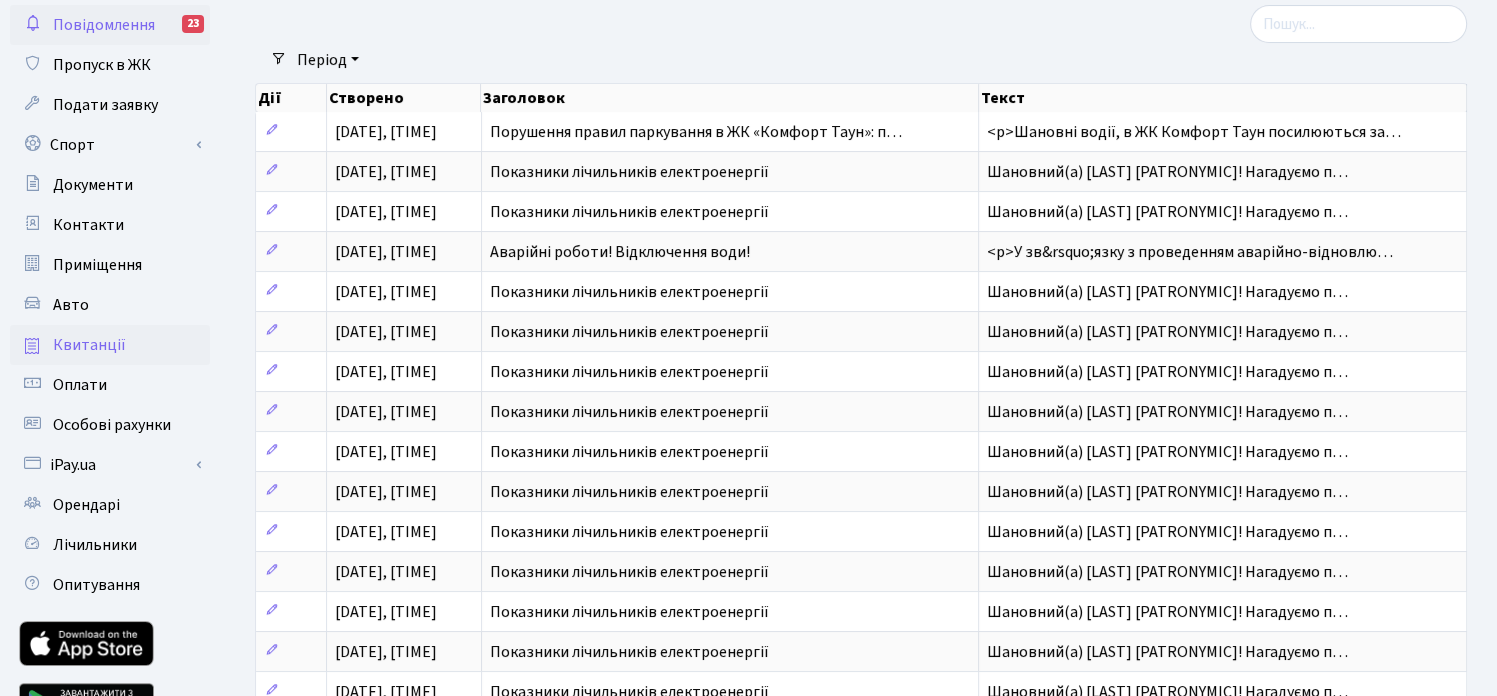 click on "Квитанції" at bounding box center [89, 345] 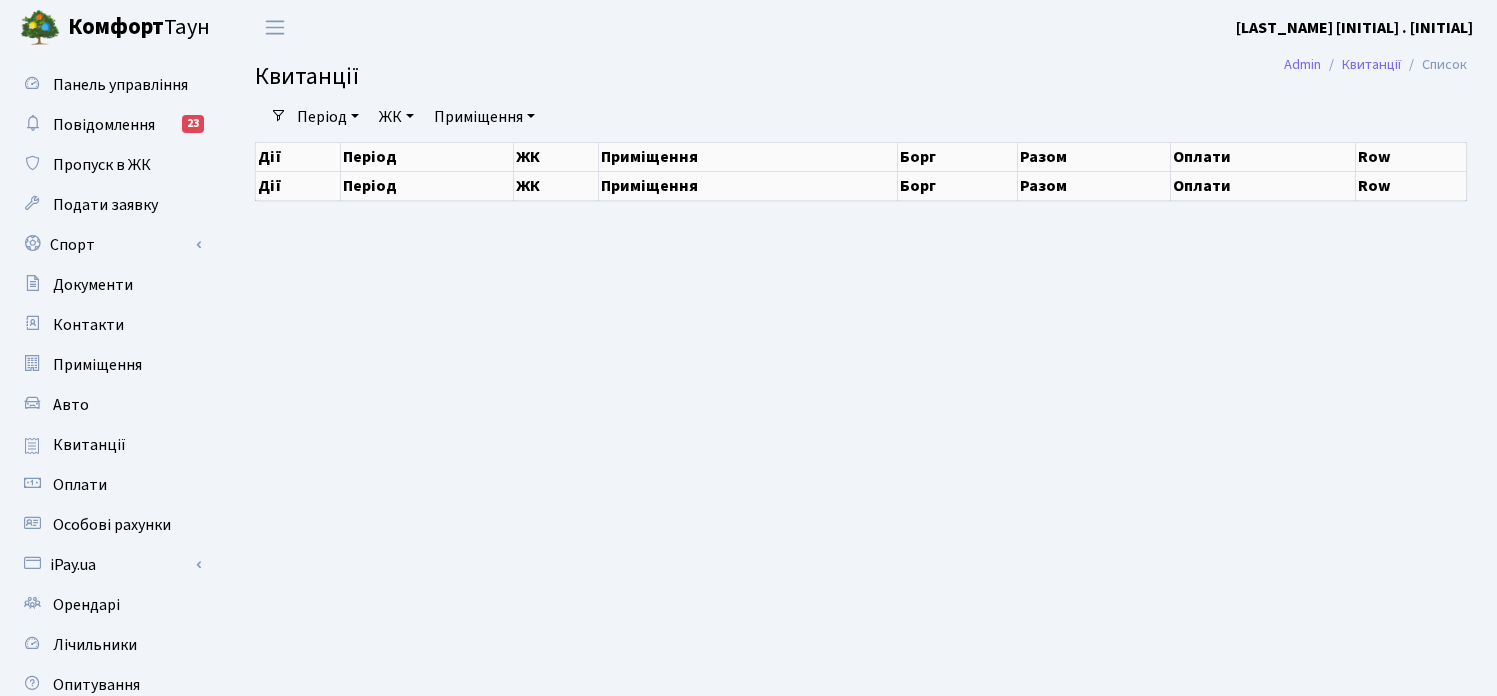 scroll, scrollTop: 0, scrollLeft: 0, axis: both 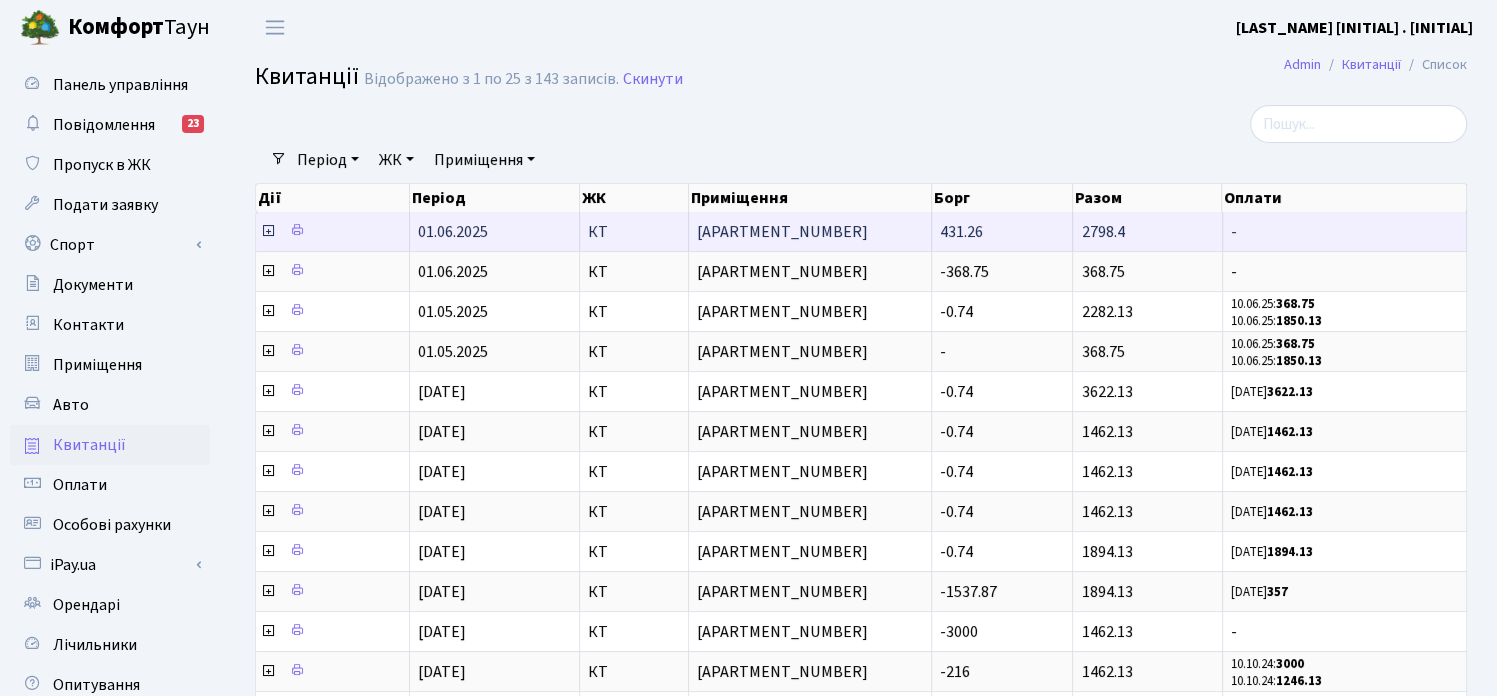 click on "-" at bounding box center [634, 232] 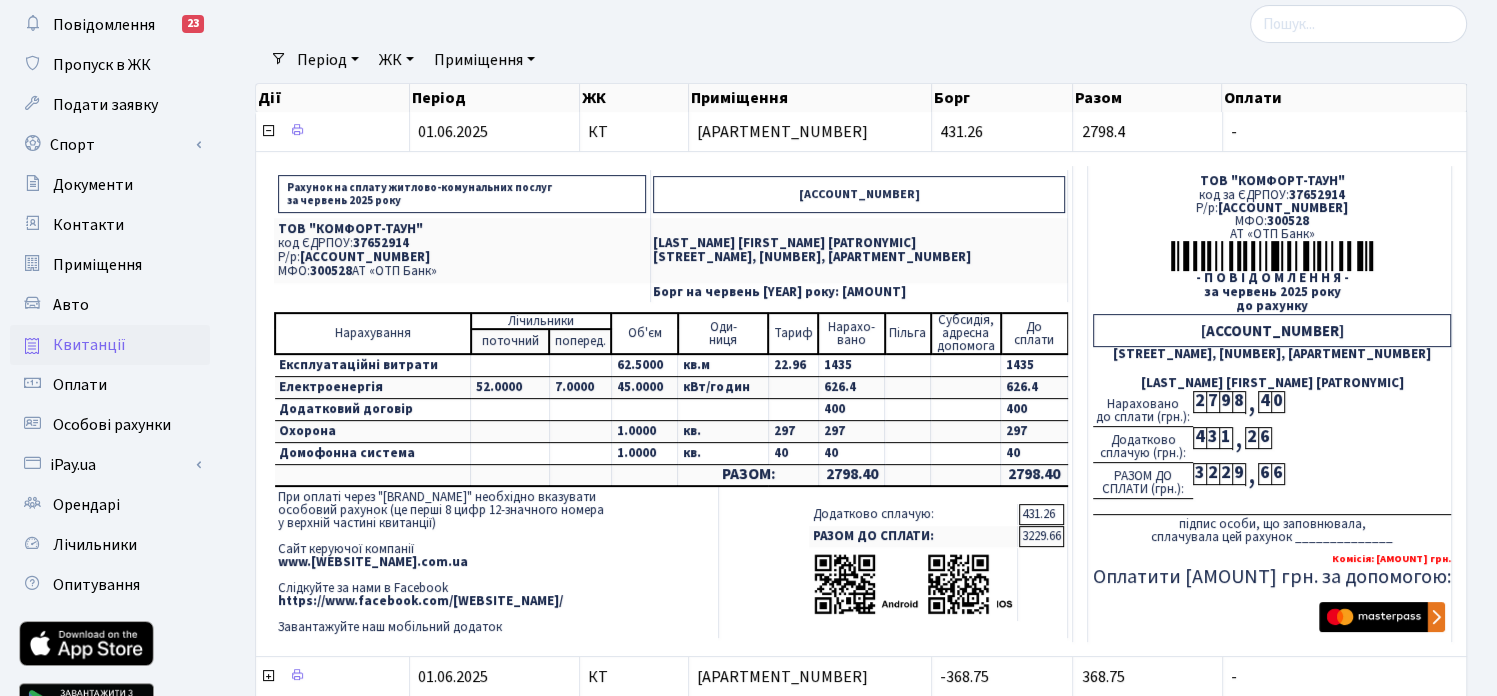 scroll, scrollTop: 0, scrollLeft: 0, axis: both 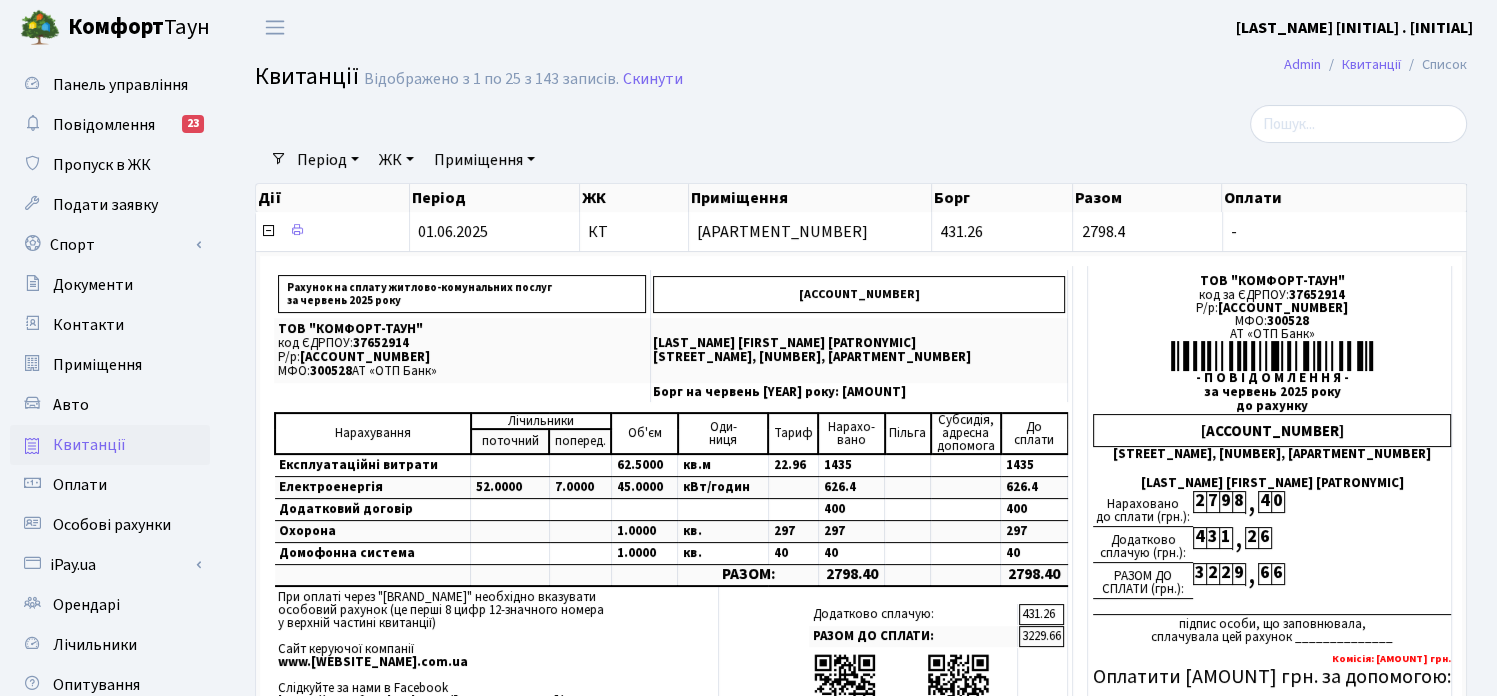 click on "Квитанції" at bounding box center [110, 445] 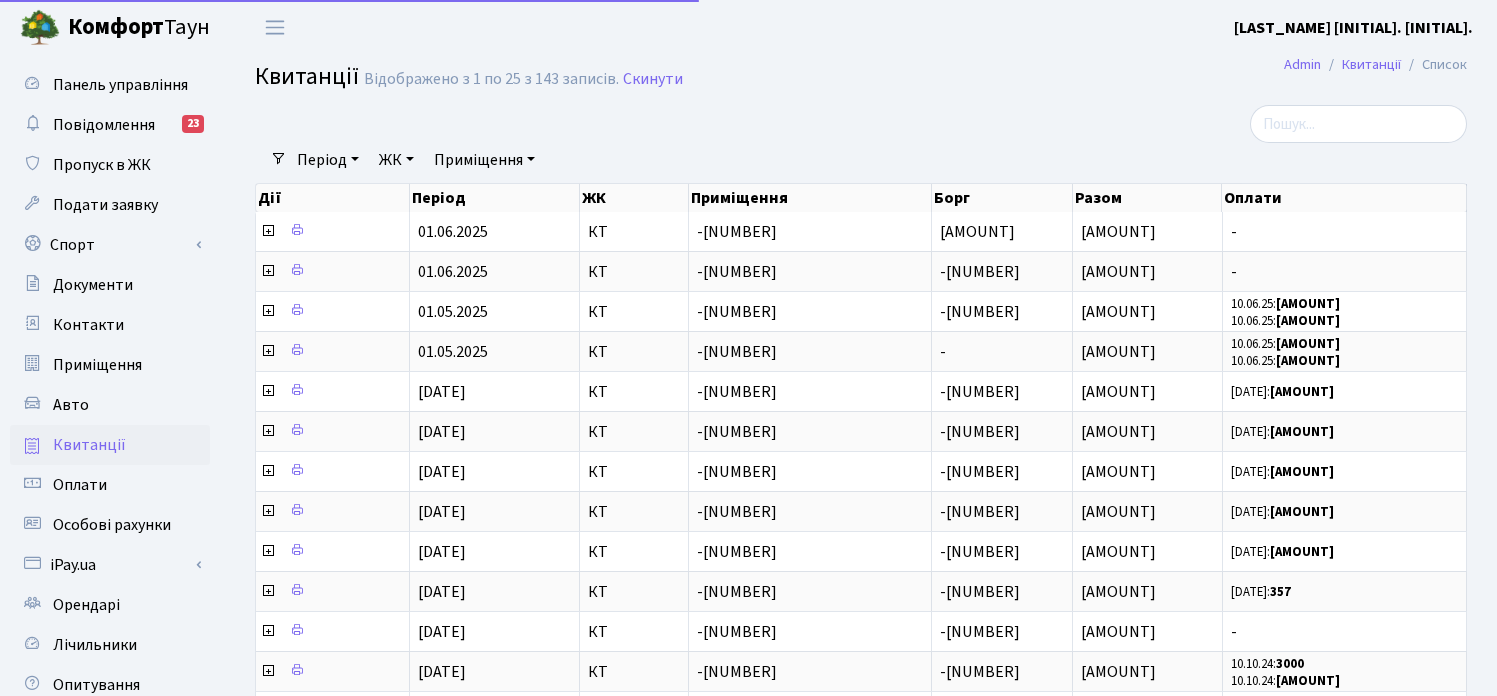 scroll, scrollTop: 0, scrollLeft: 0, axis: both 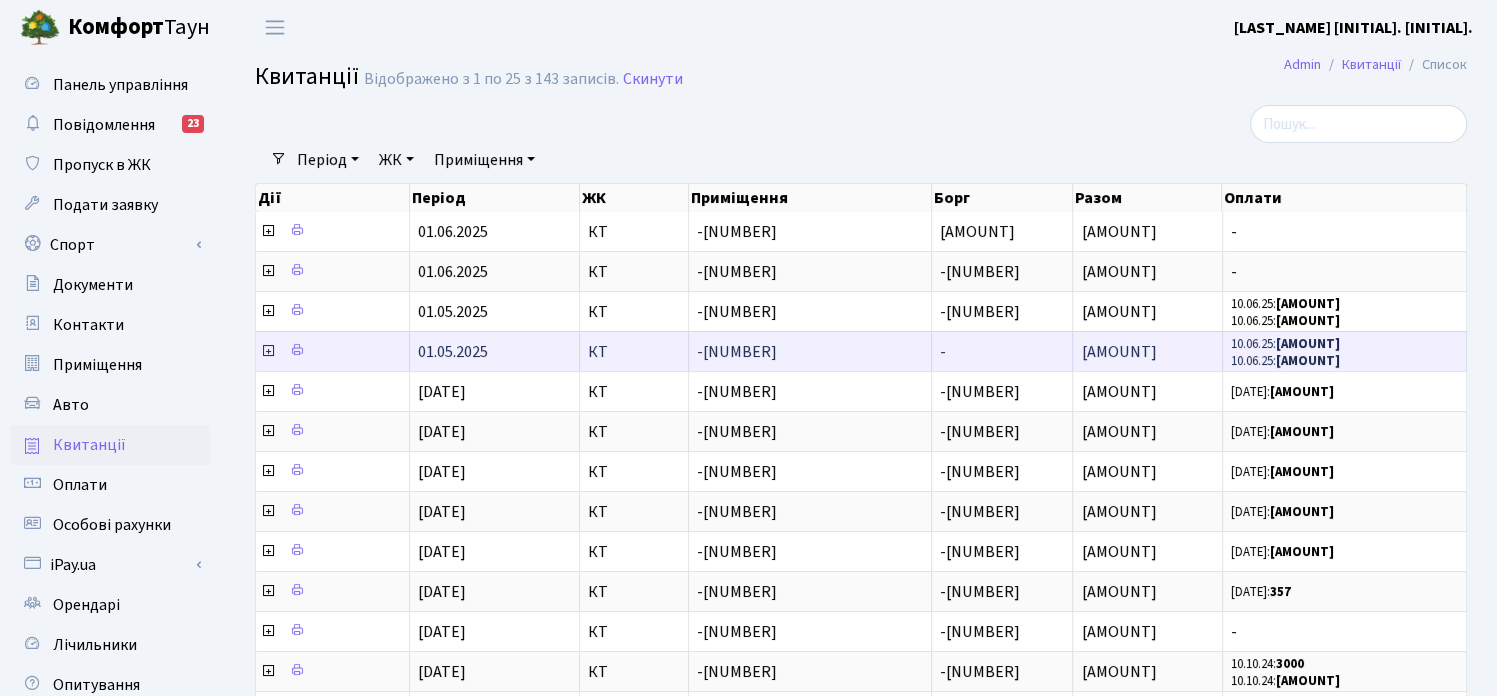 click at bounding box center [268, 271] 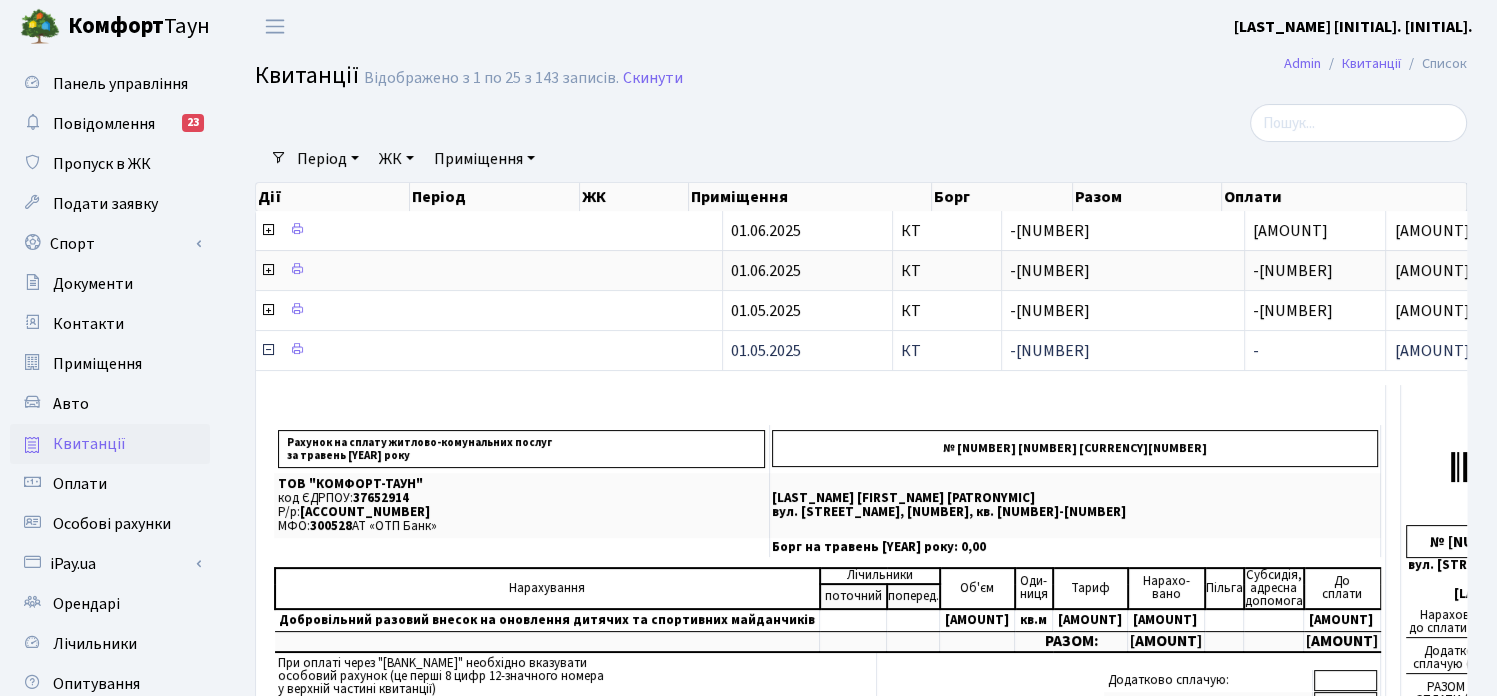 scroll, scrollTop: 0, scrollLeft: 0, axis: both 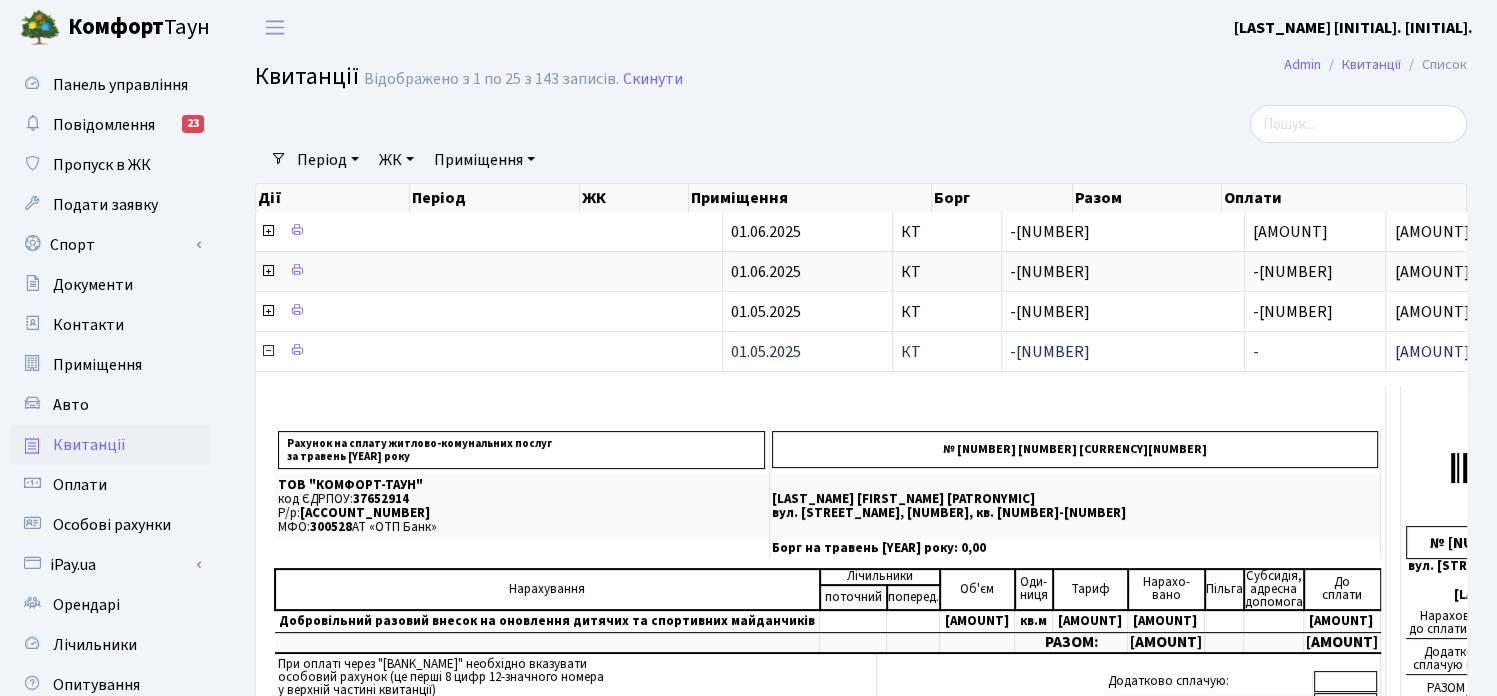 click at bounding box center [268, 351] 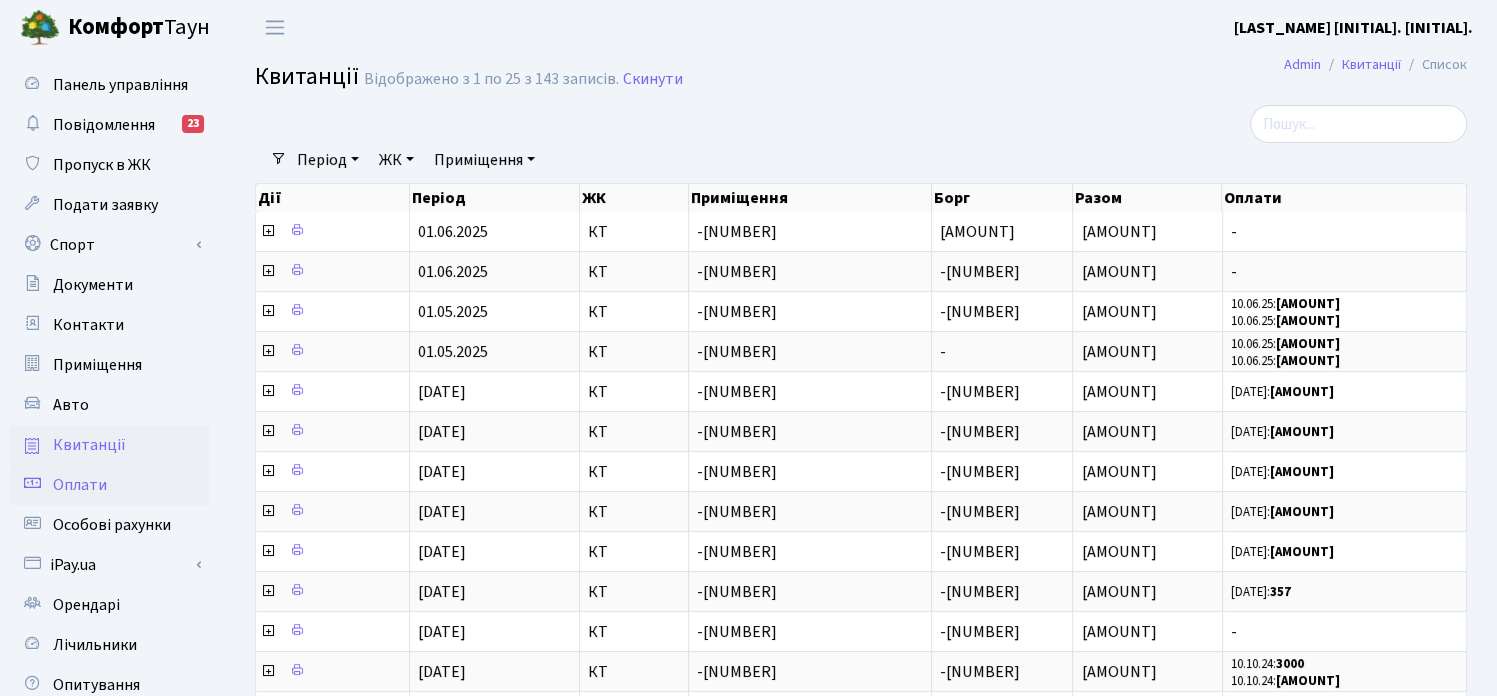 click on "Оплати" at bounding box center [80, 485] 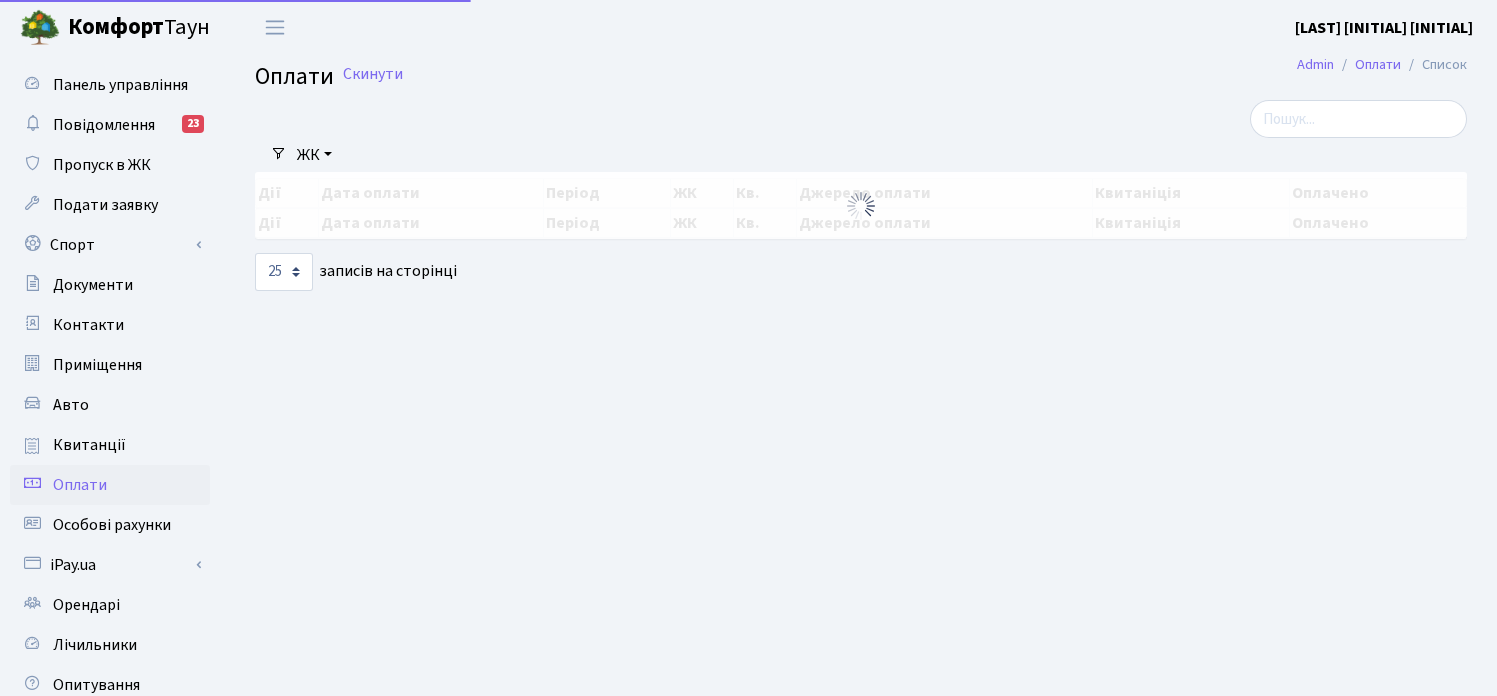 scroll, scrollTop: 0, scrollLeft: 0, axis: both 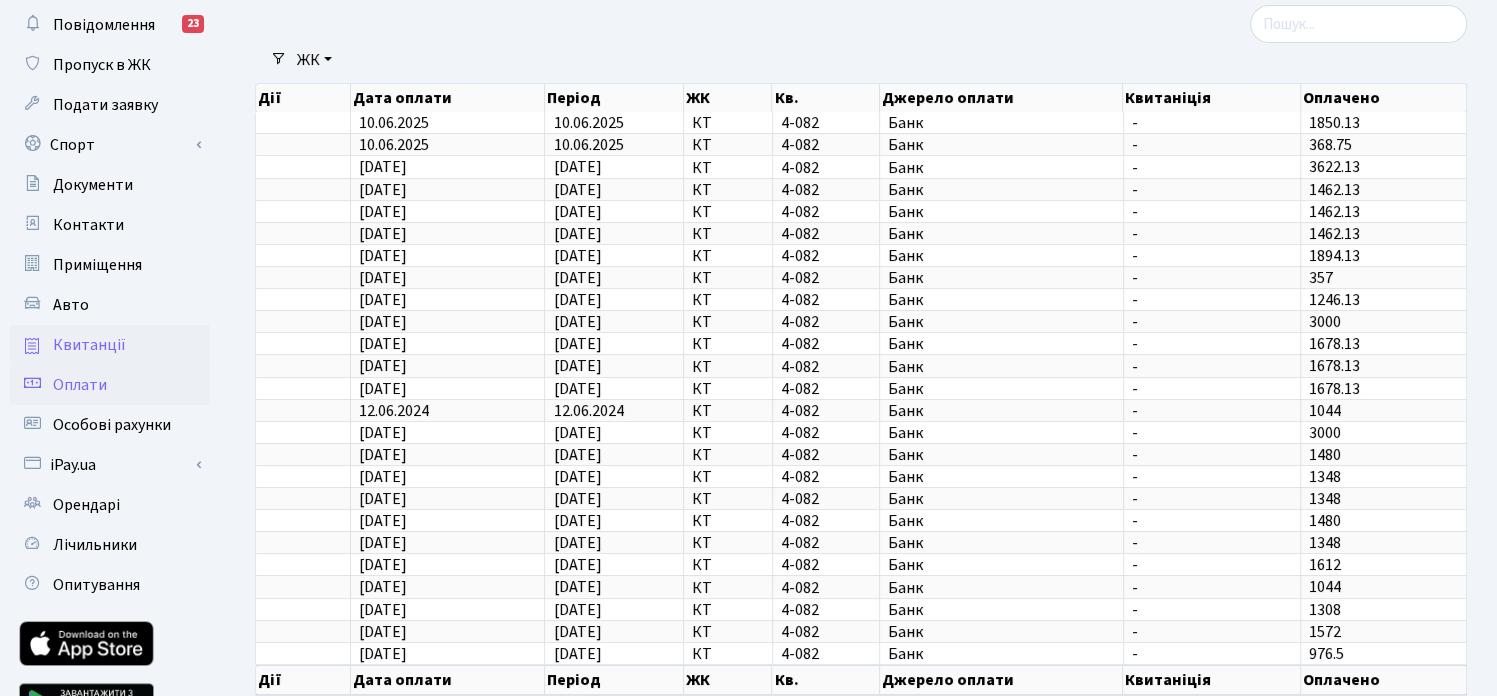 click on "Квитанції" at bounding box center (89, 345) 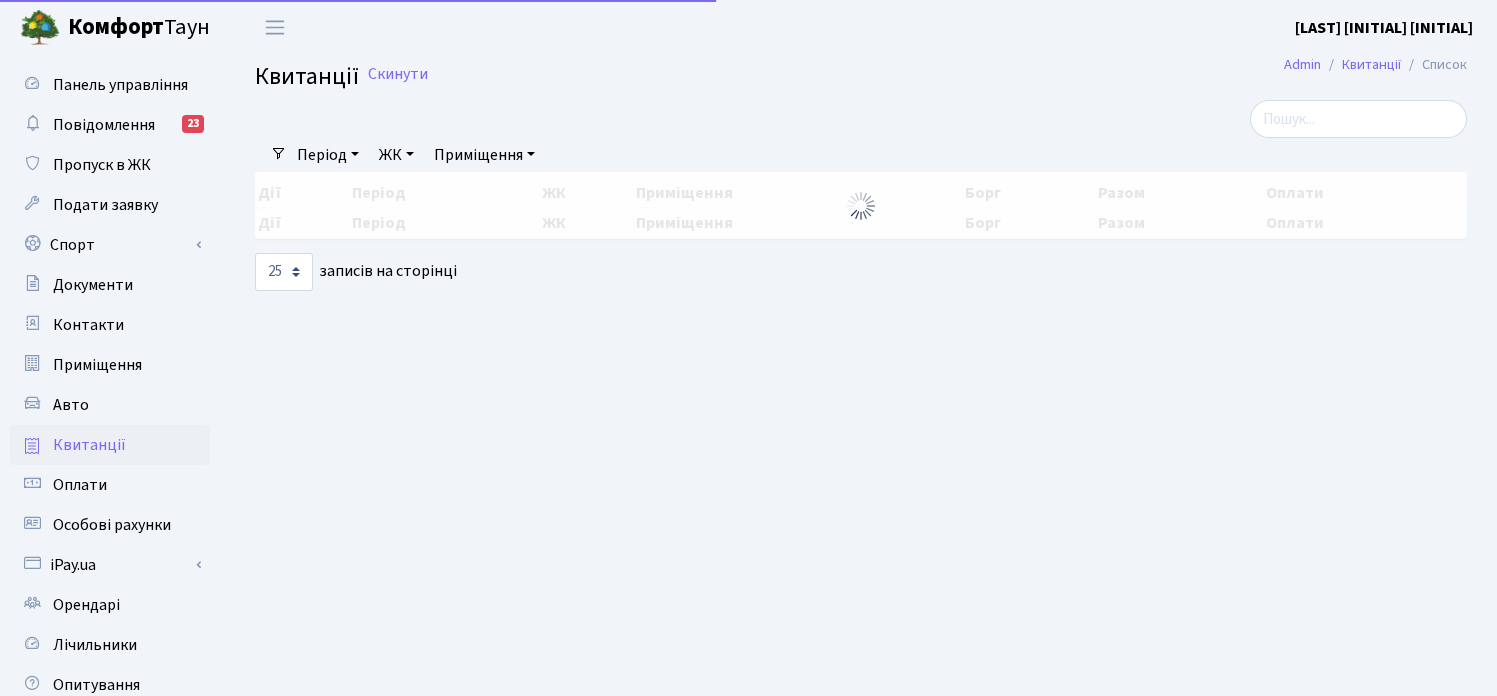 scroll, scrollTop: 0, scrollLeft: 0, axis: both 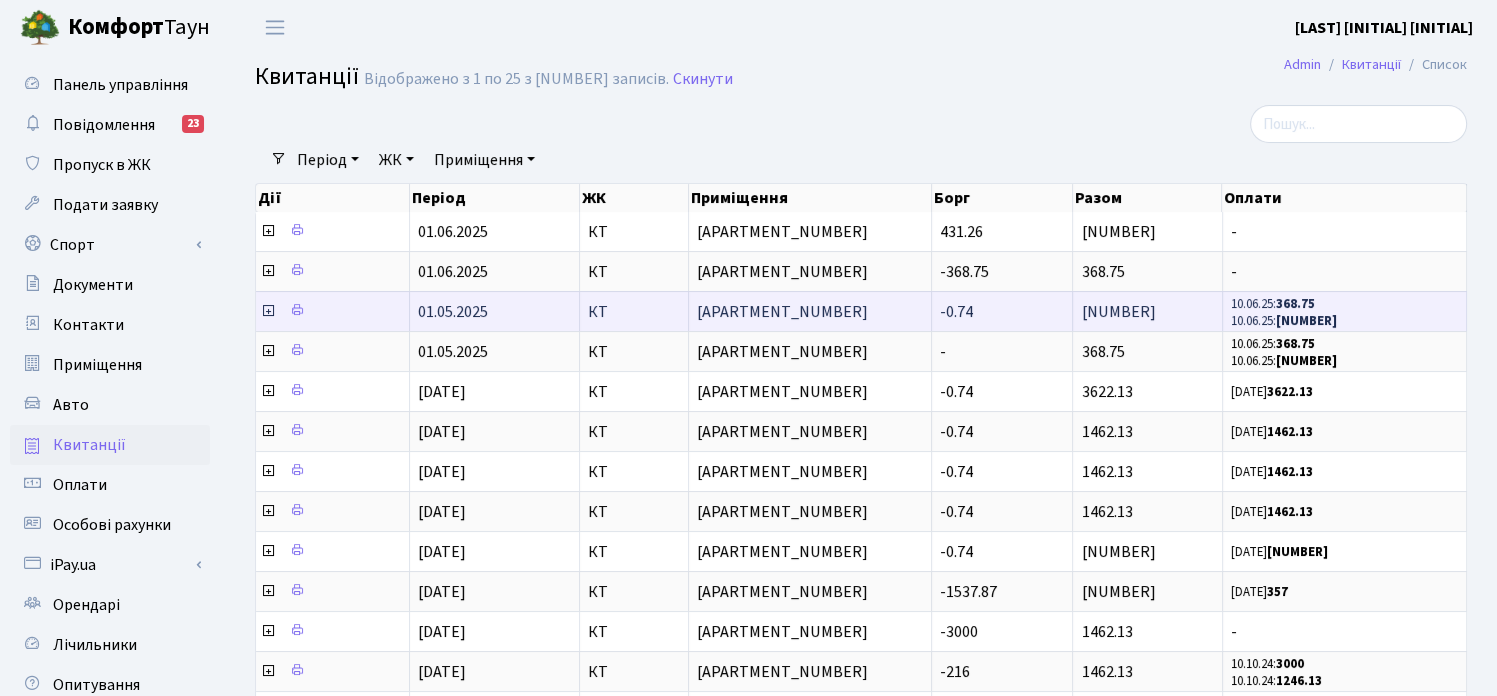 click at bounding box center [268, 231] 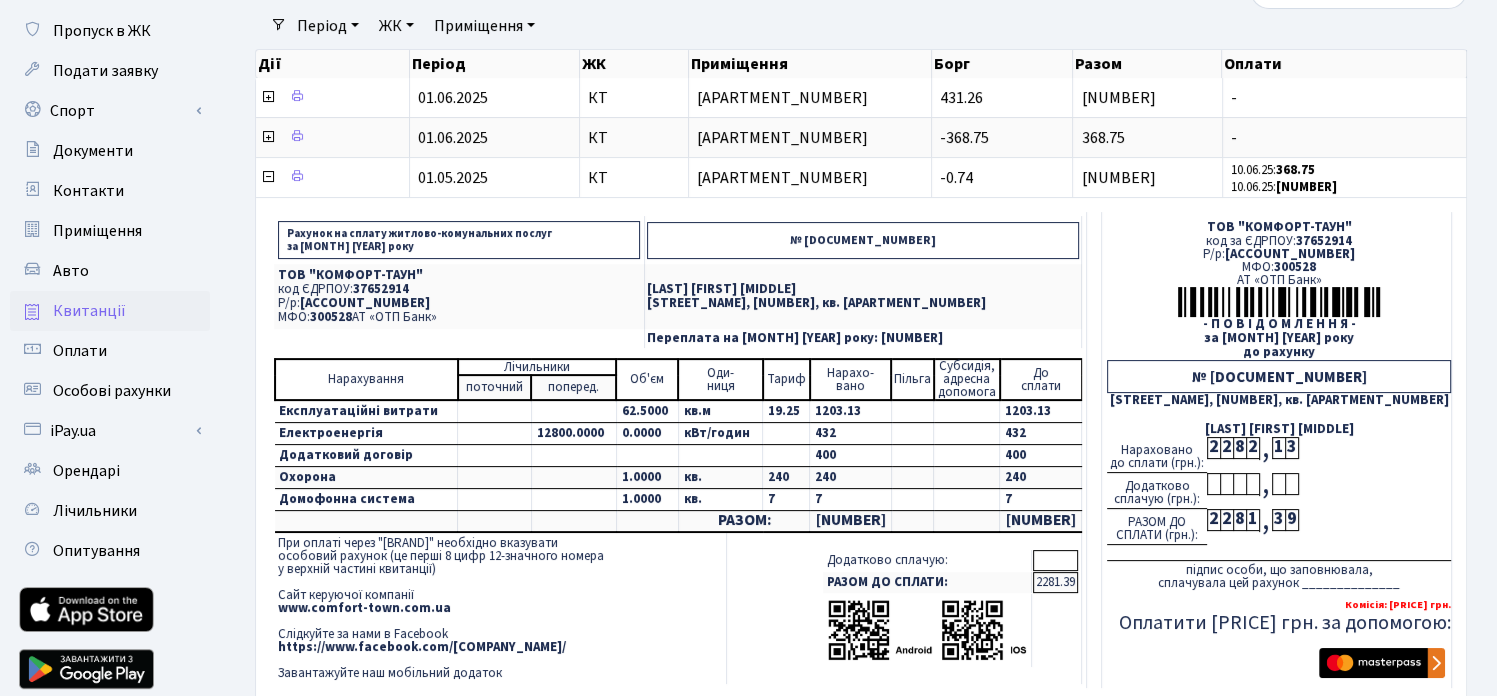 scroll, scrollTop: 100, scrollLeft: 0, axis: vertical 